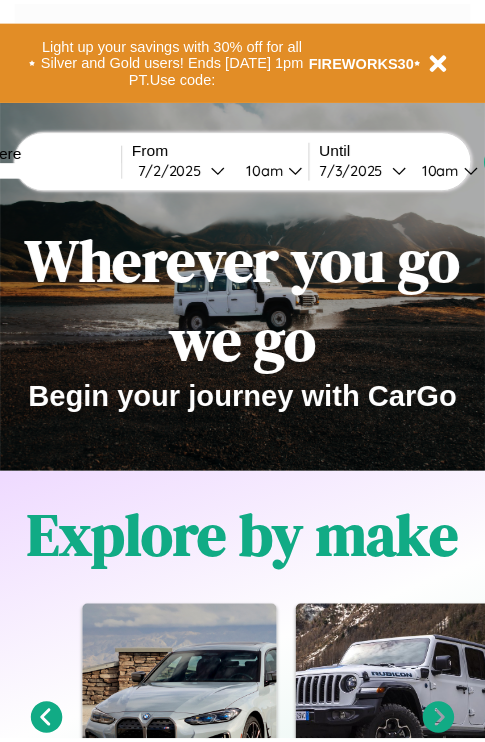 scroll, scrollTop: 0, scrollLeft: 0, axis: both 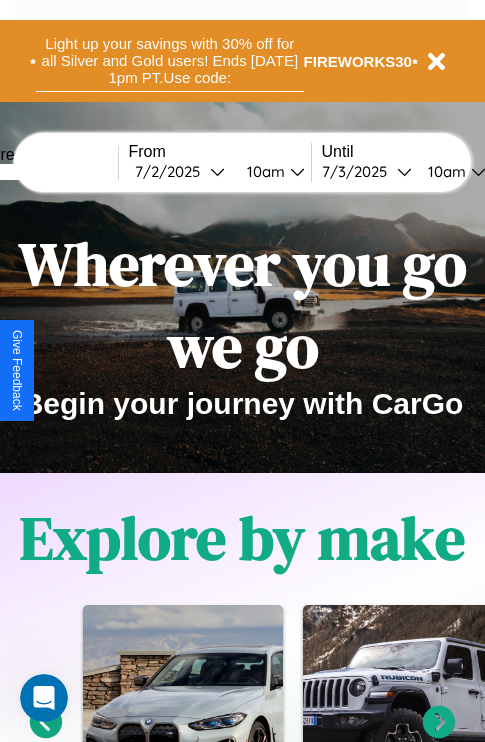 click on "Light up your savings with 30% off for all Silver and Gold users! Ends [DATE] 1pm PT.  Use code:" at bounding box center [170, 61] 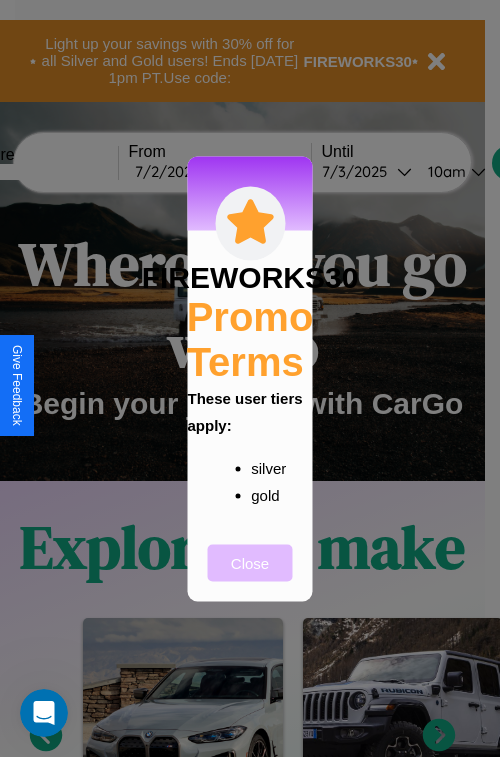 click on "Close" at bounding box center (250, 562) 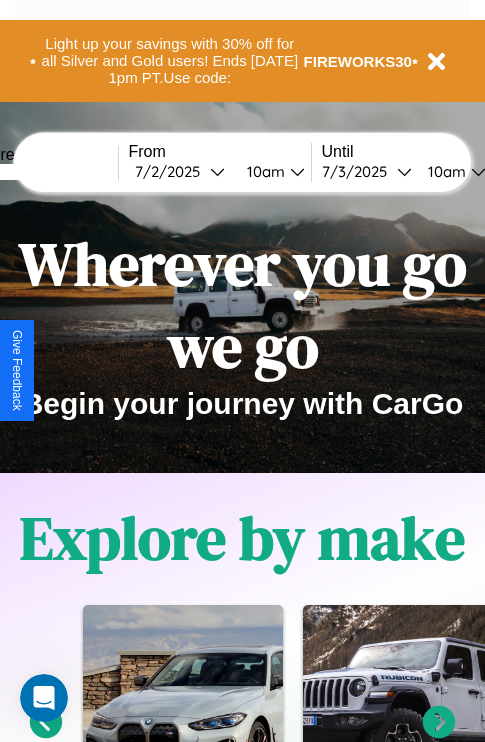 click at bounding box center [43, 172] 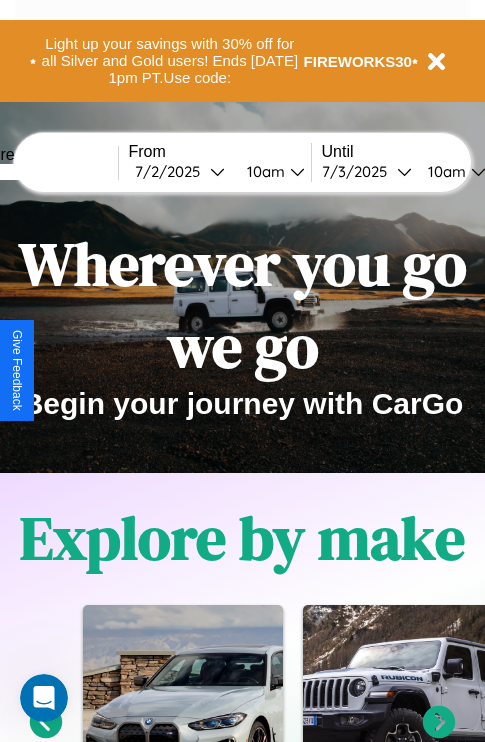 type on "*****" 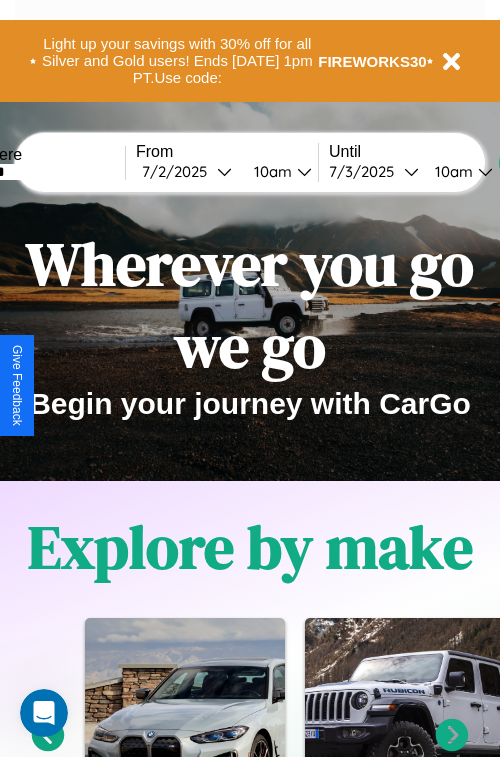 select on "*" 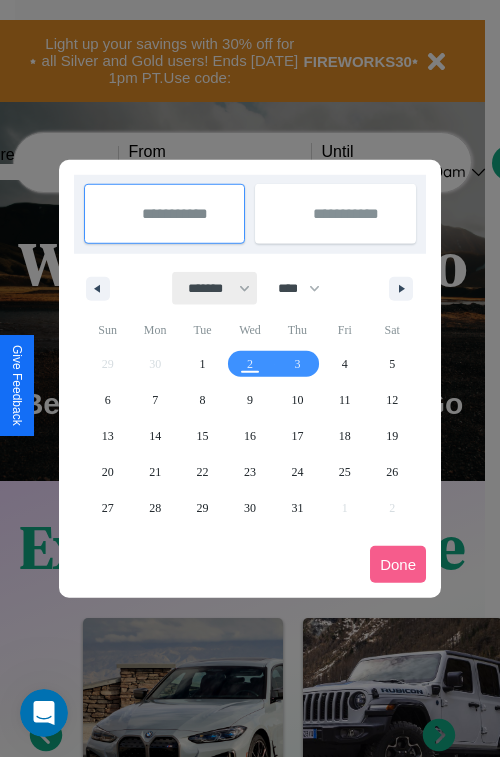 click on "******* ******** ***** ***** *** **** **** ****** ********* ******* ******** ********" at bounding box center (215, 288) 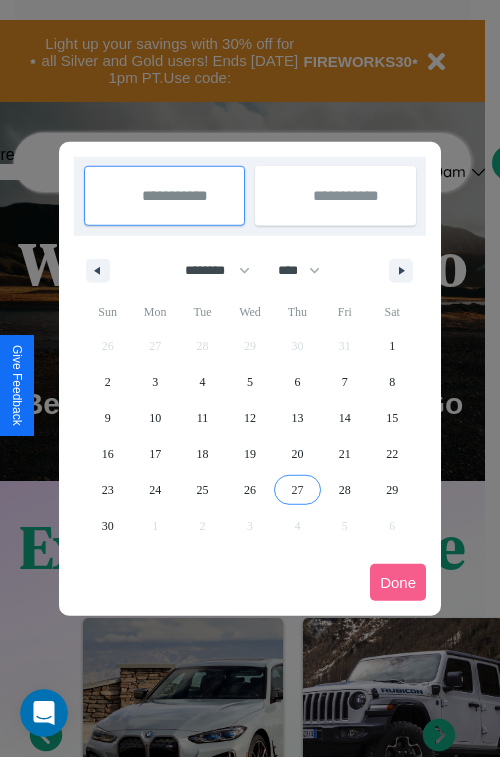 click on "27" at bounding box center [297, 490] 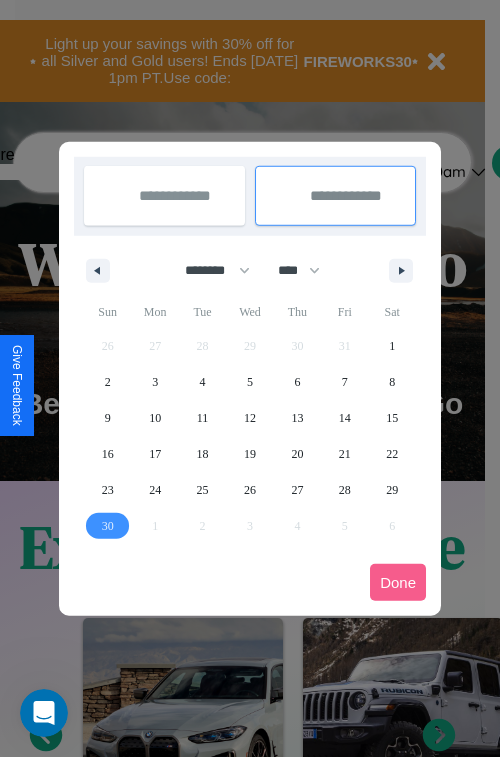 click on "30" at bounding box center [108, 526] 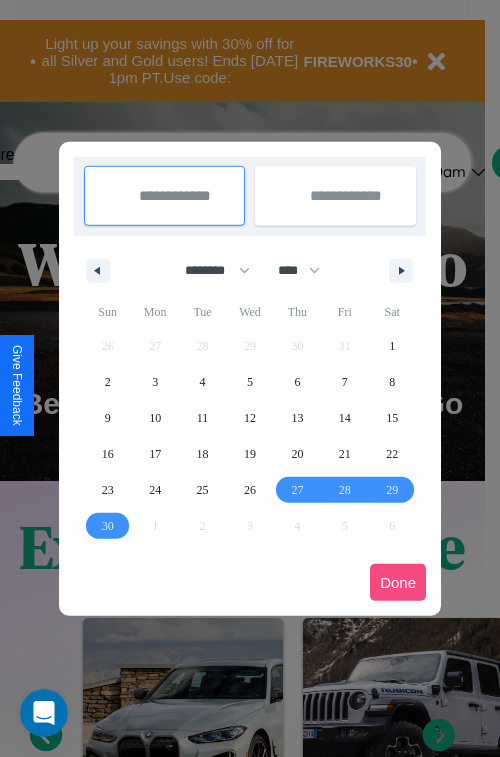 click on "Done" at bounding box center [398, 582] 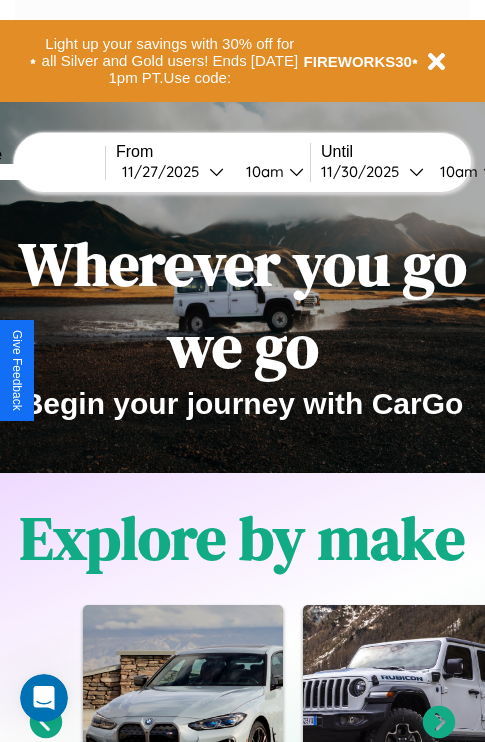 scroll, scrollTop: 0, scrollLeft: 80, axis: horizontal 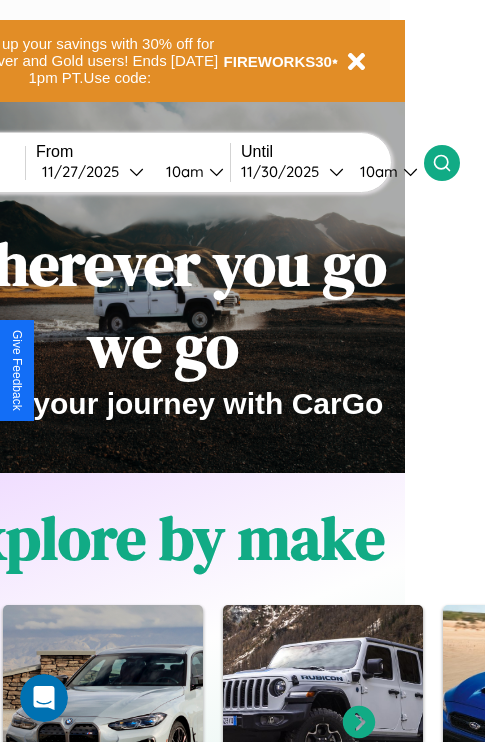 click 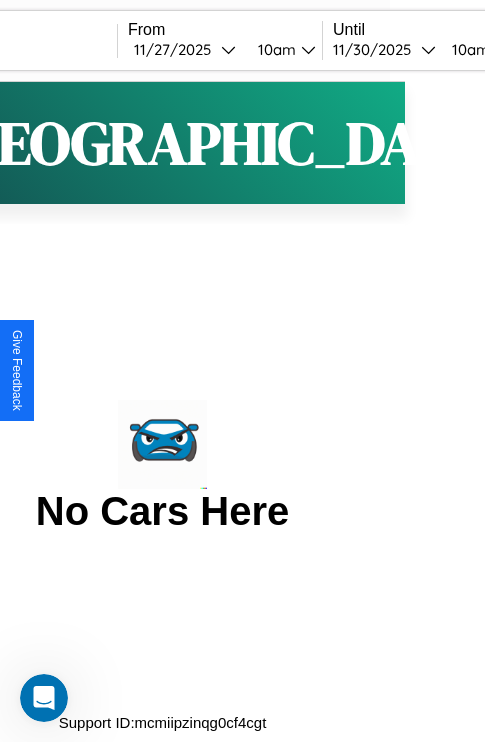 scroll, scrollTop: 0, scrollLeft: 0, axis: both 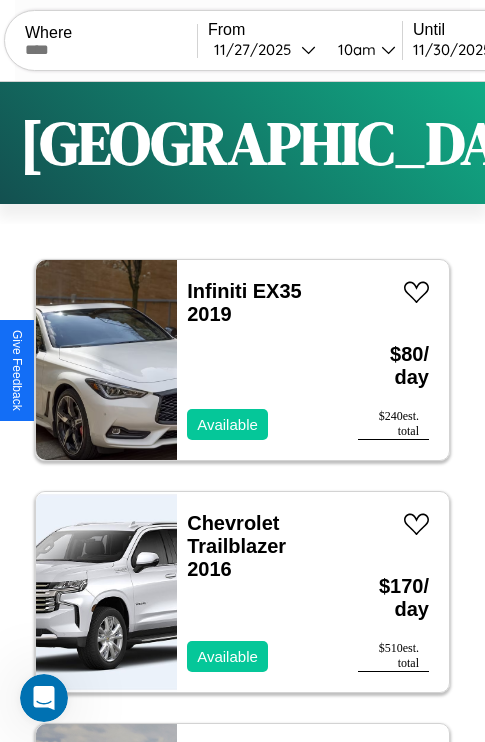 click on "Filters" at bounding box center [640, 143] 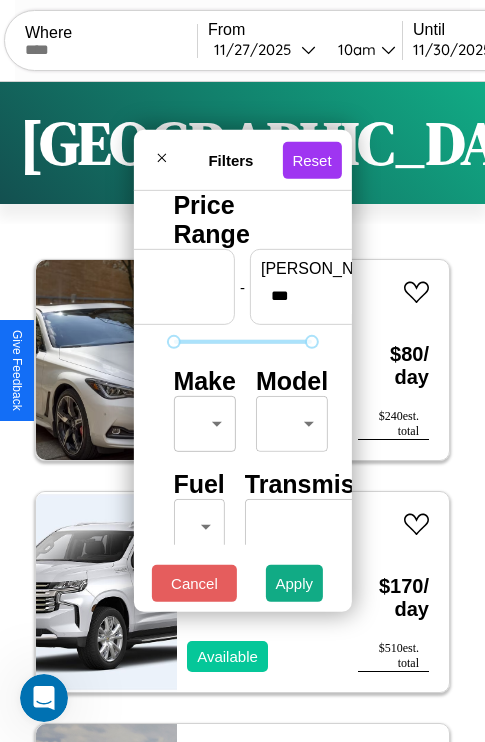 scroll, scrollTop: 162, scrollLeft: 63, axis: both 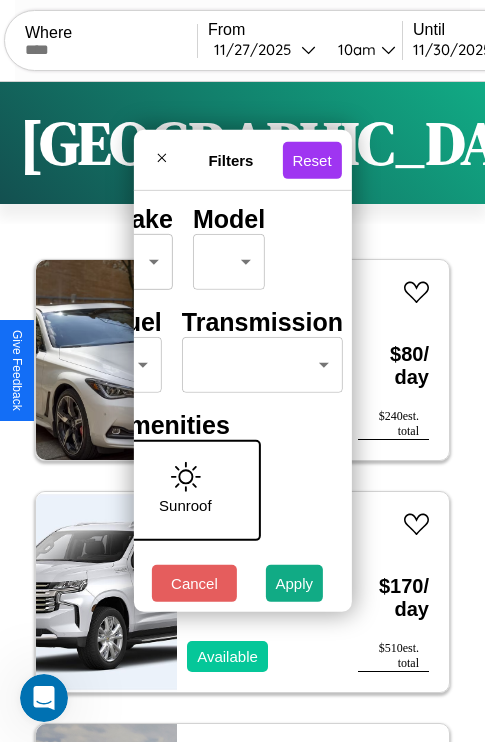 click on "CarGo Where From [DATE] 10am Until [DATE] 10am Become a Host Login Sign Up Delhi Filters 154  cars in this area These cars can be picked up in this city. Infiniti   EX35   2019 Available $ 80  / day $ 240  est. total Chevrolet   Trailblazer   2016 Available $ 170  / day $ 510  est. total BMW   R 1200 S   2014 Unavailable $ 110  / day $ 330  est. total Nissan   Axxess   2023 Available $ 40  / day $ 120  est. total Aston [PERSON_NAME]   DB7   2019 Unavailable $ 190  / day $ 570  est. total Honda   CRF250L   2018 Available $ 130  / day $ 390  est. total Tesla   Roadster   2019 Available $ 40  / day $ 120  est. total Nissan   Stanza Wagon   2014 Available $ 30  / day $ 90  est. total Toyota   Sequoia   2023 Available $ 40  / day $ 120  est. total Fiat   Strada   2014 Available $ 140  / day $ 420  est. total Lexus   LS   2024 Available $ 80  / day $ 240  est. total Kia   Sedona   2024 Unavailable $ 100  / day $ 300  est. total Mazda   Protege   2023 Available $ 130  / day $ 390  est. total Lexus   SC   $" at bounding box center [242, 412] 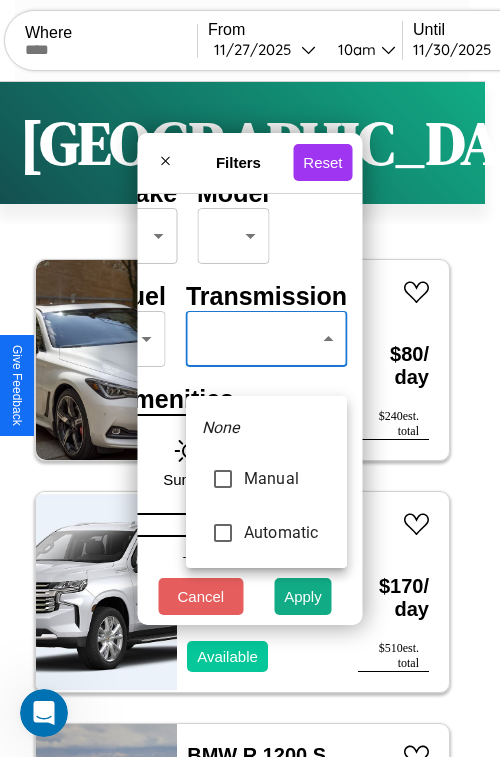 type on "*********" 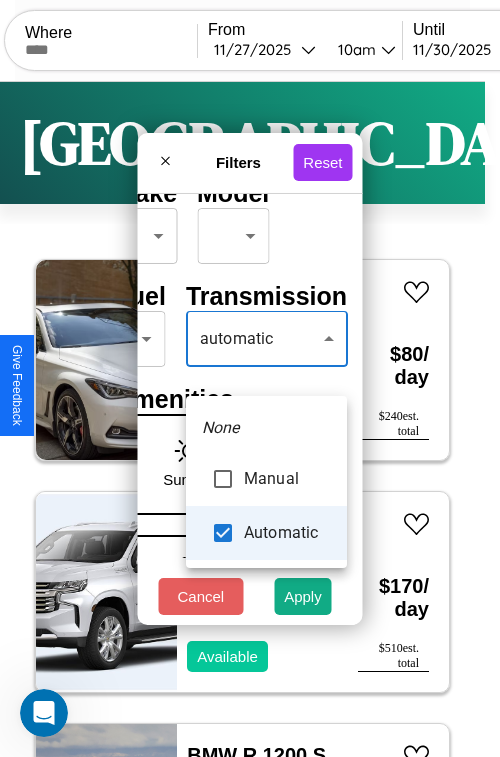click at bounding box center [250, 378] 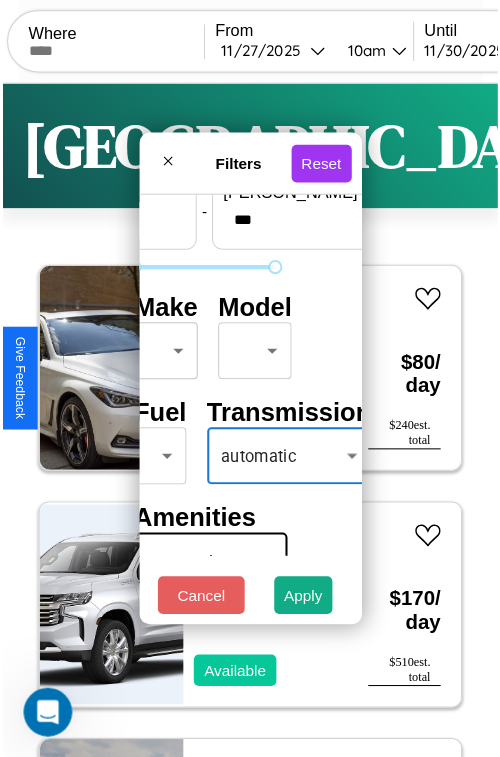 scroll, scrollTop: 59, scrollLeft: 40, axis: both 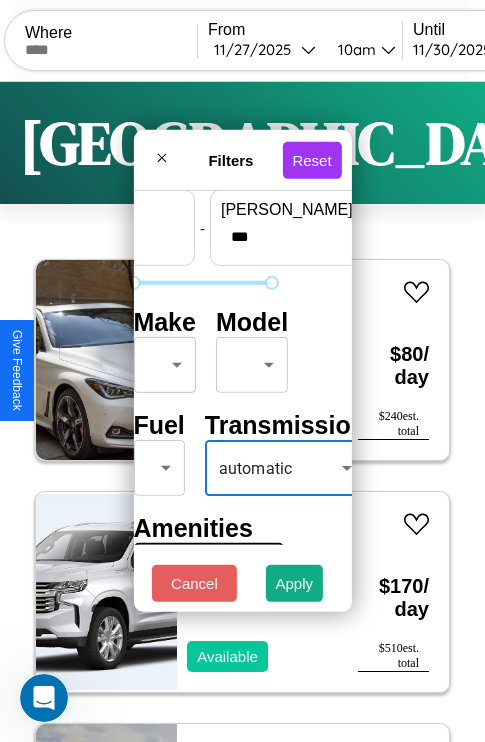 click on "CarGo Where From [DATE] 10am Until [DATE] 10am Become a Host Login Sign Up Delhi Filters 154  cars in this area These cars can be picked up in this city. Infiniti   EX35   2019 Available $ 80  / day $ 240  est. total Chevrolet   Trailblazer   2016 Available $ 170  / day $ 510  est. total BMW   R 1200 S   2014 Unavailable $ 110  / day $ 330  est. total Nissan   Axxess   2023 Available $ 40  / day $ 120  est. total Aston [PERSON_NAME]   DB7   2019 Unavailable $ 190  / day $ 570  est. total Honda   CRF250L   2018 Available $ 130  / day $ 390  est. total Tesla   Roadster   2019 Available $ 40  / day $ 120  est. total Nissan   Stanza Wagon   2014 Available $ 30  / day $ 90  est. total Toyota   Sequoia   2023 Available $ 40  / day $ 120  est. total Fiat   Strada   2014 Available $ 140  / day $ 420  est. total Lexus   LS   2024 Available $ 80  / day $ 240  est. total Kia   Sedona   2024 Unavailable $ 100  / day $ 300  est. total Mazda   Protege   2023 Available $ 130  / day $ 390  est. total Lexus   SC   $" at bounding box center (242, 412) 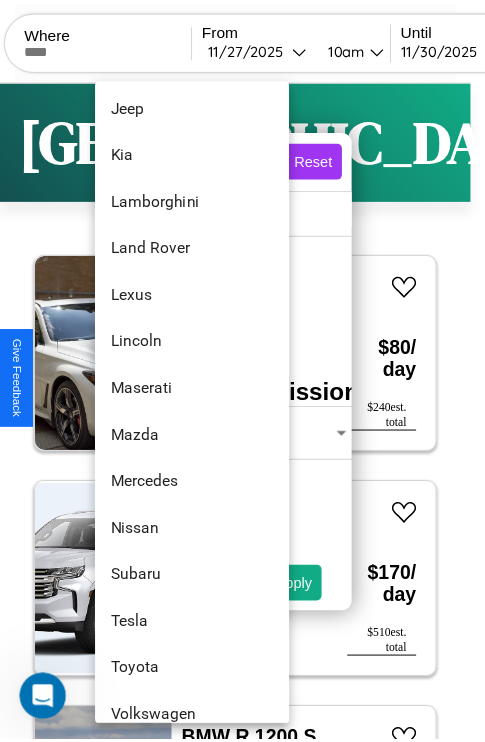 scroll, scrollTop: 1083, scrollLeft: 0, axis: vertical 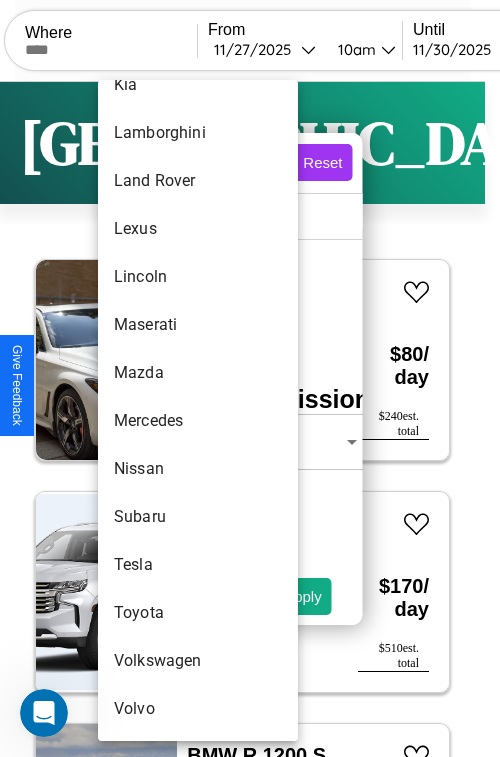 click on "Volkswagen" at bounding box center (198, 661) 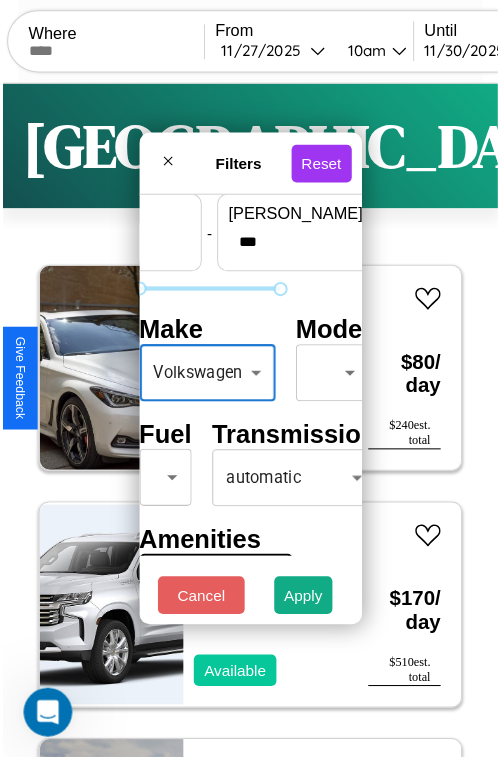 scroll, scrollTop: 59, scrollLeft: 56, axis: both 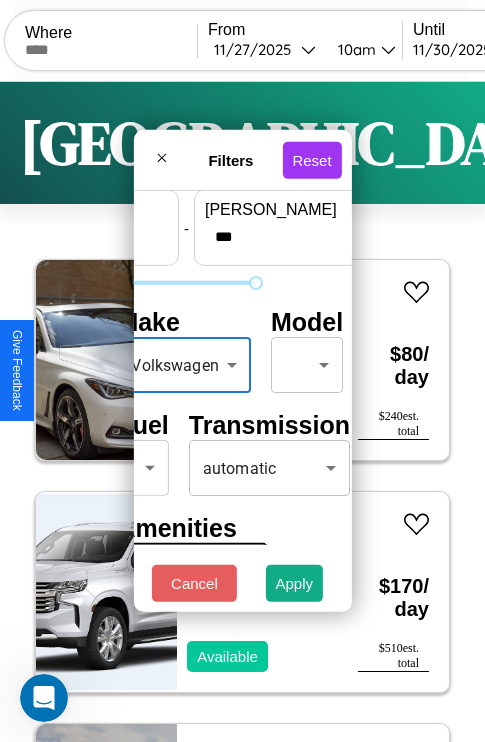 click on "CarGo Where From [DATE] 10am Until [DATE] 10am Become a Host Login Sign Up Delhi Filters 154  cars in this area These cars can be picked up in this city. Infiniti   EX35   2019 Available $ 80  / day $ 240  est. total Chevrolet   Trailblazer   2016 Available $ 170  / day $ 510  est. total BMW   R 1200 S   2014 Unavailable $ 110  / day $ 330  est. total Nissan   Axxess   2023 Available $ 40  / day $ 120  est. total Aston [PERSON_NAME]   DB7   2019 Unavailable $ 190  / day $ 570  est. total Honda   CRF250L   2018 Available $ 130  / day $ 390  est. total Tesla   Roadster   2019 Available $ 40  / day $ 120  est. total Nissan   Stanza Wagon   2014 Available $ 30  / day $ 90  est. total Toyota   Sequoia   2023 Available $ 40  / day $ 120  est. total Fiat   Strada   2014 Available $ 140  / day $ 420  est. total Lexus   LS   2024 Available $ 80  / day $ 240  est. total Kia   Sedona   2024 Unavailable $ 100  / day $ 300  est. total Mazda   Protege   2023 Available $ 130  / day $ 390  est. total Lexus   SC   $" at bounding box center (242, 412) 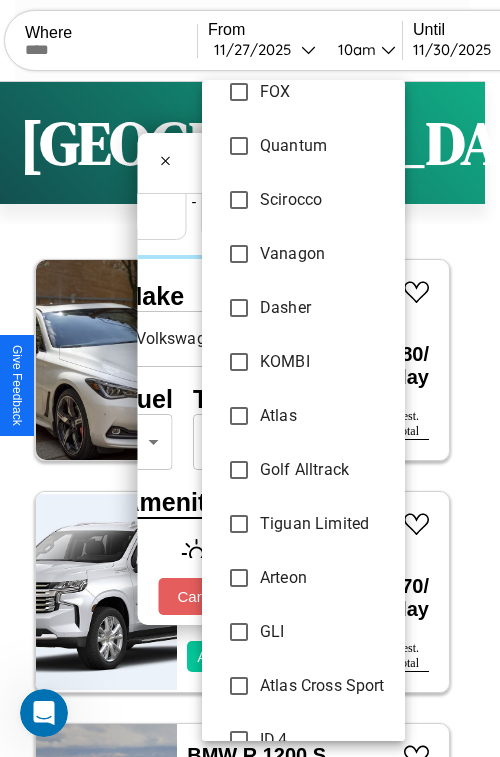 scroll, scrollTop: 1481, scrollLeft: 0, axis: vertical 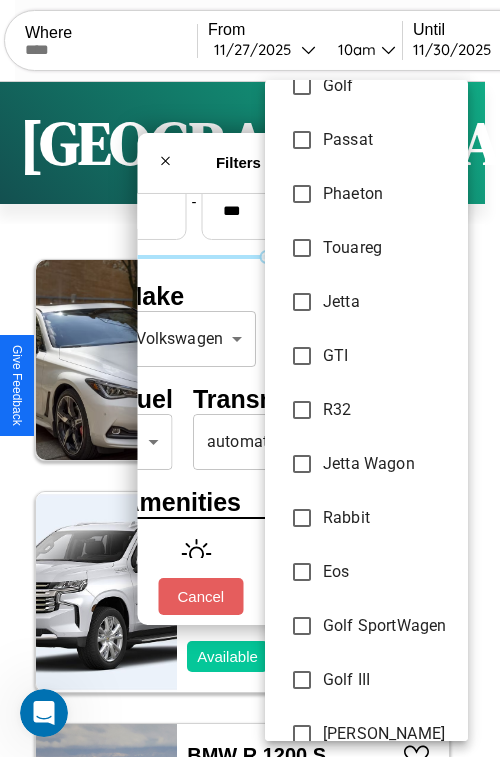 type on "**********" 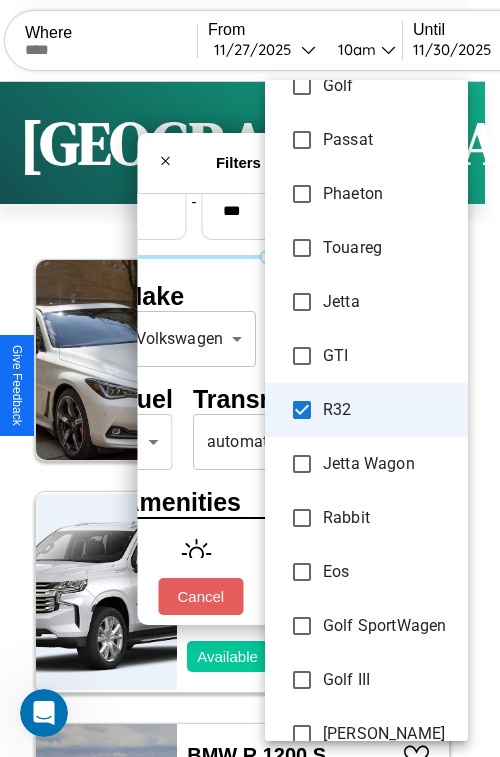 click at bounding box center (250, 378) 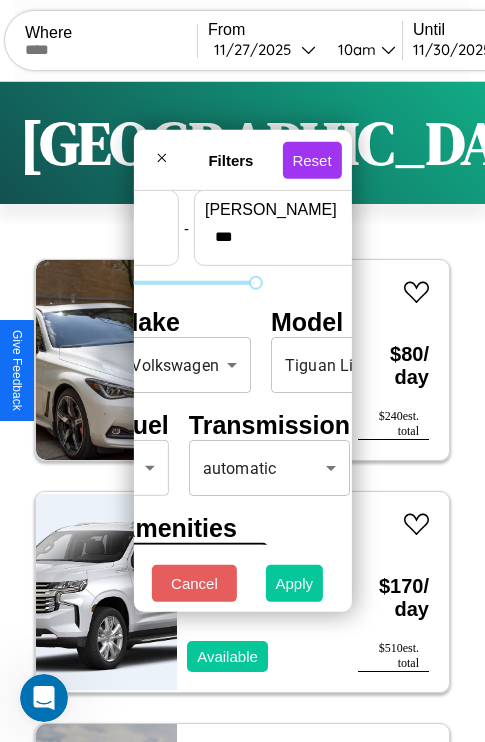 click on "Apply" at bounding box center [295, 583] 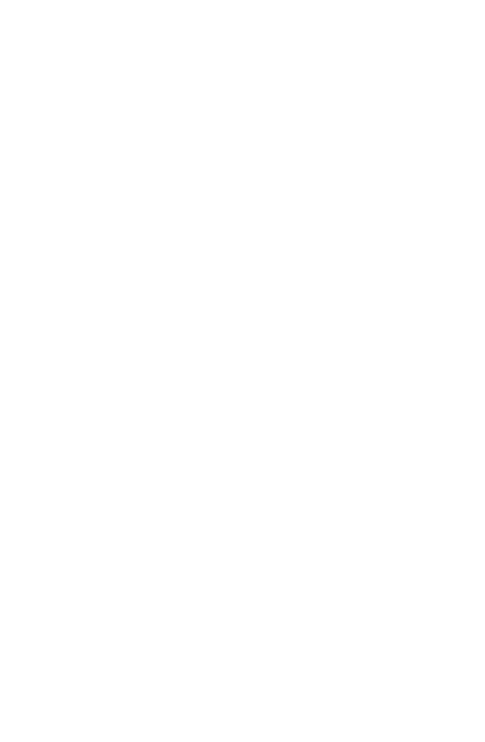 scroll, scrollTop: 0, scrollLeft: 0, axis: both 